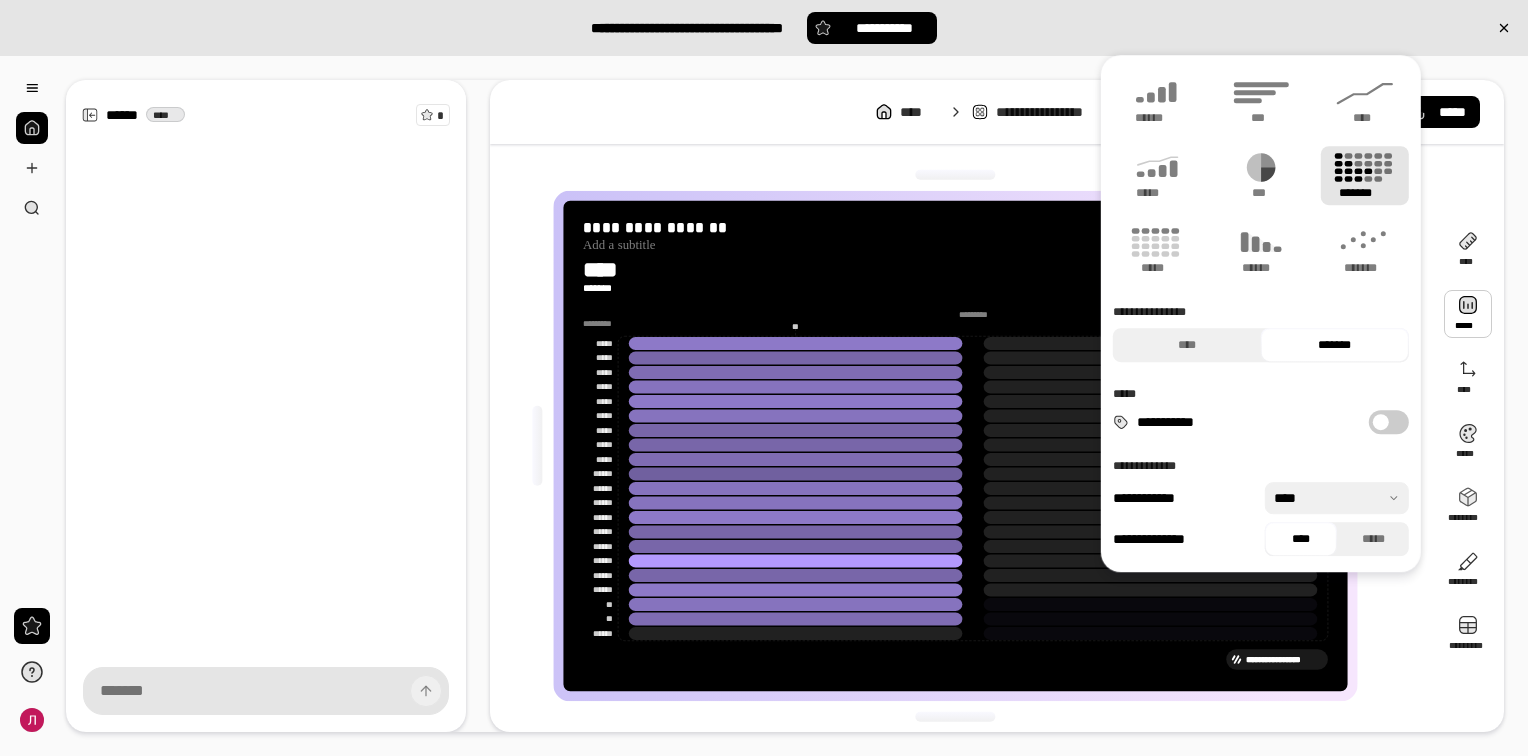 scroll, scrollTop: 0, scrollLeft: 0, axis: both 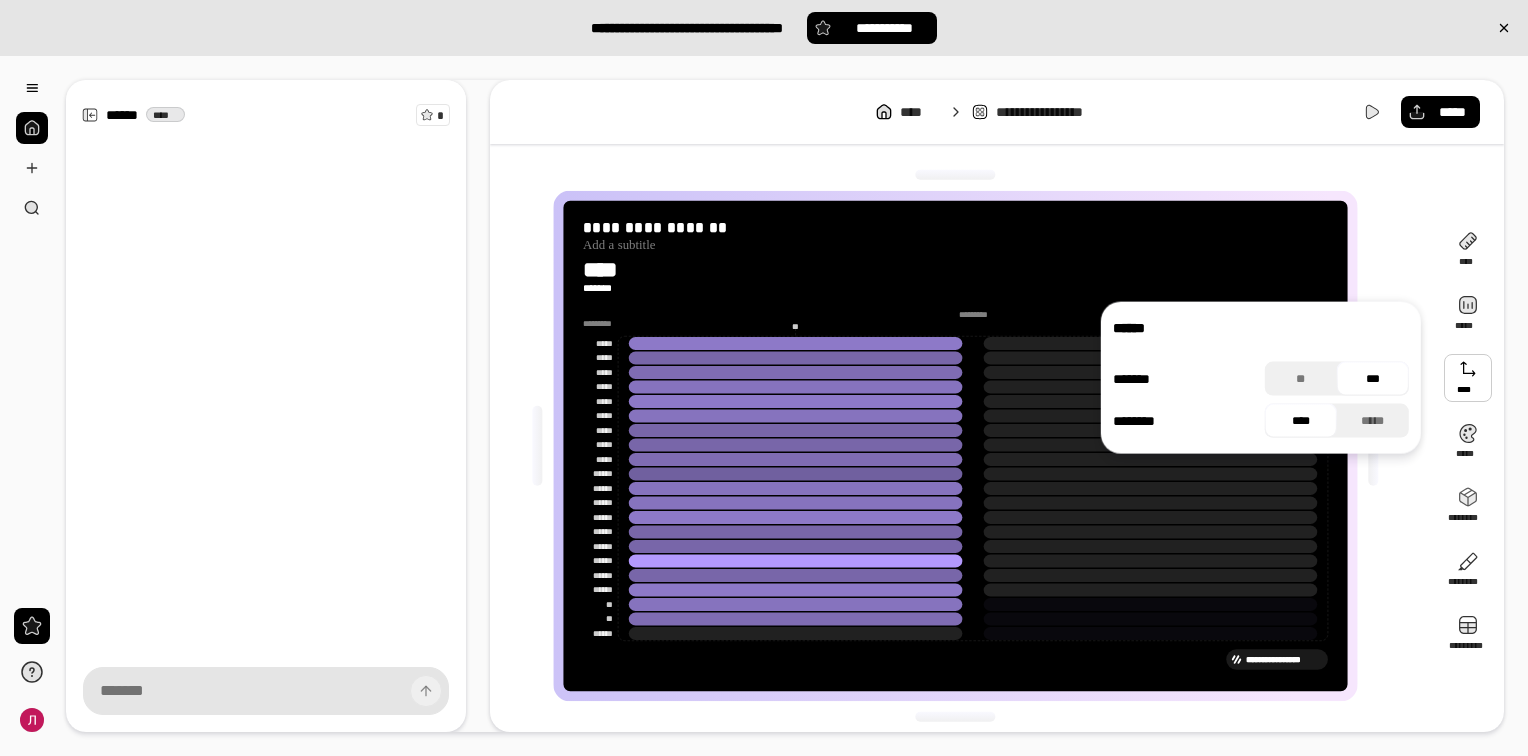 click at bounding box center (1468, 378) 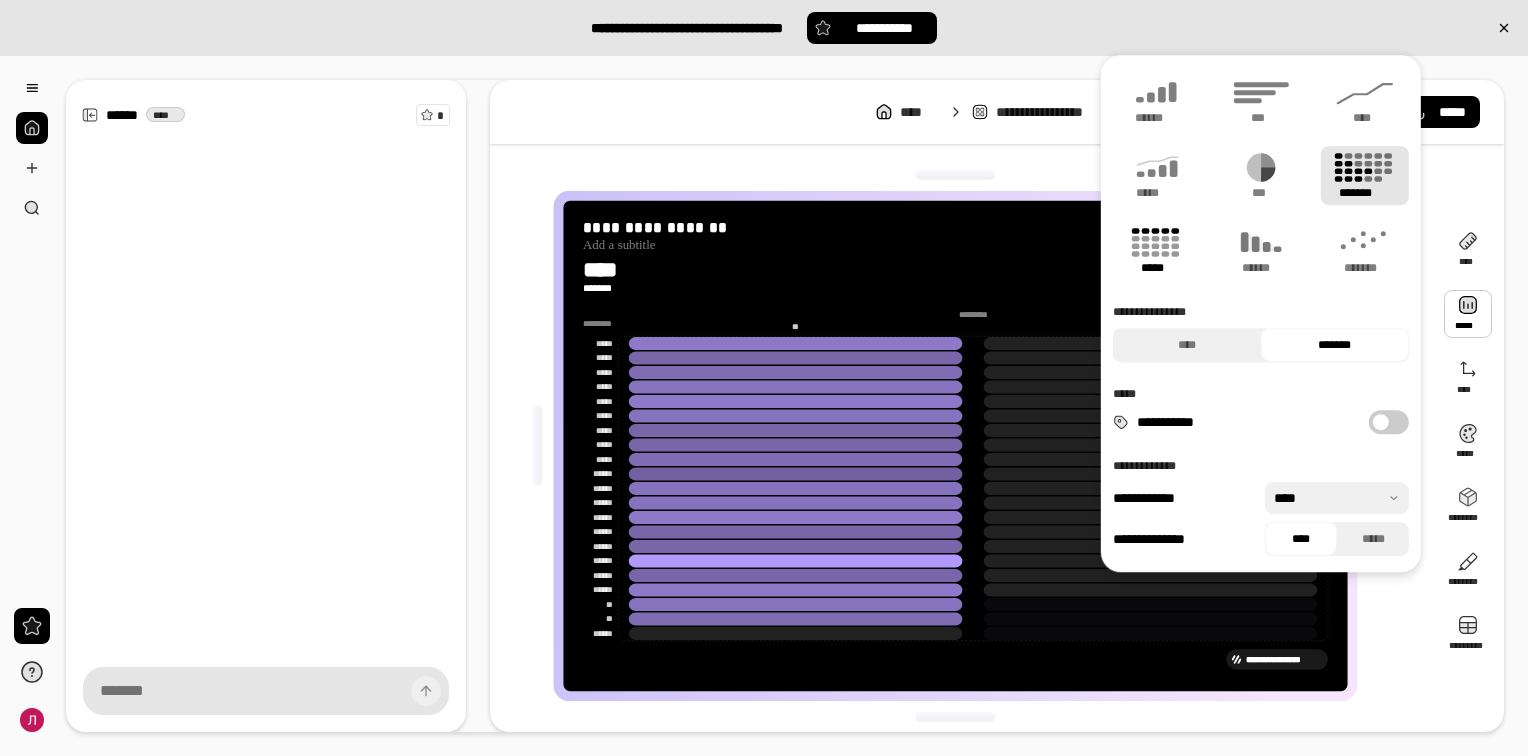 click 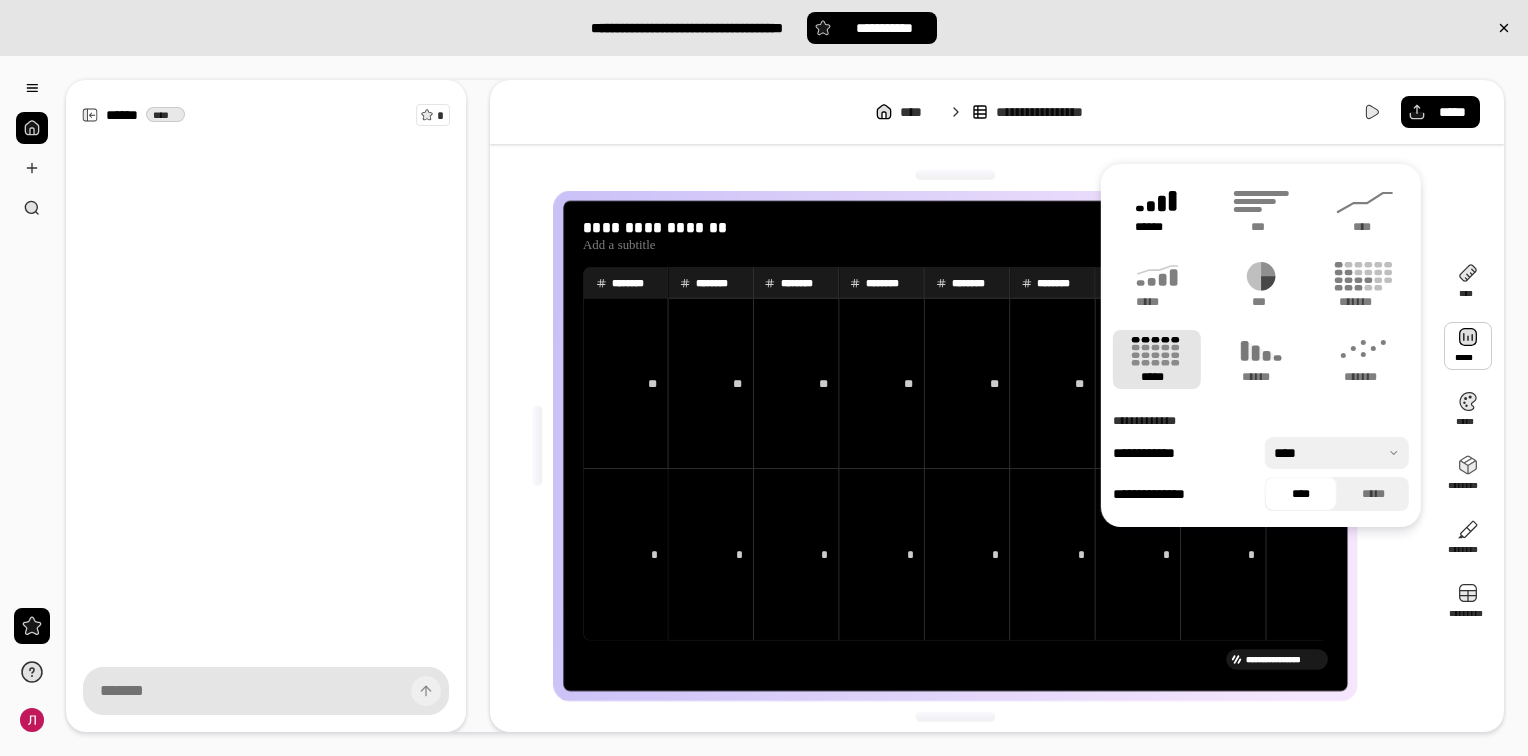 click 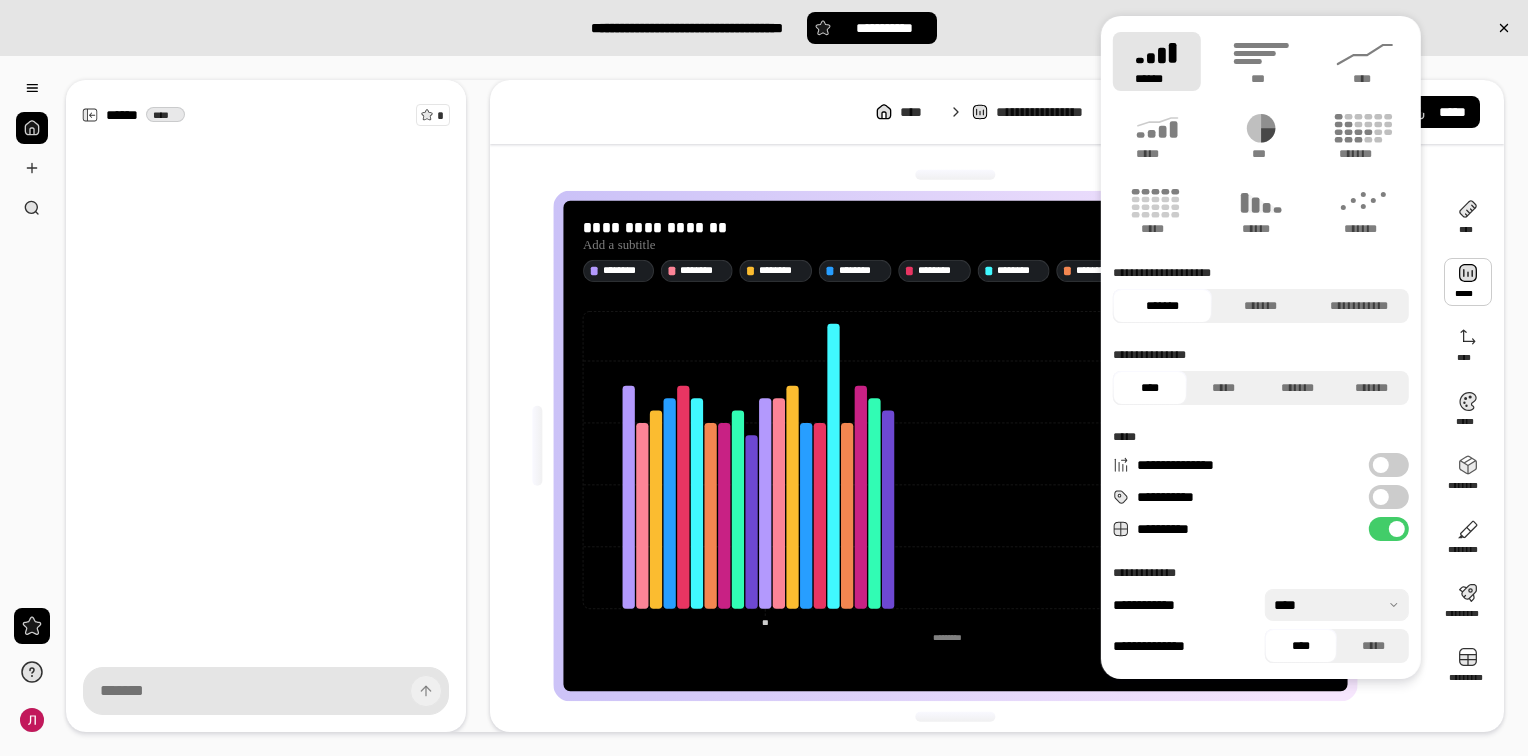 click on "** **" 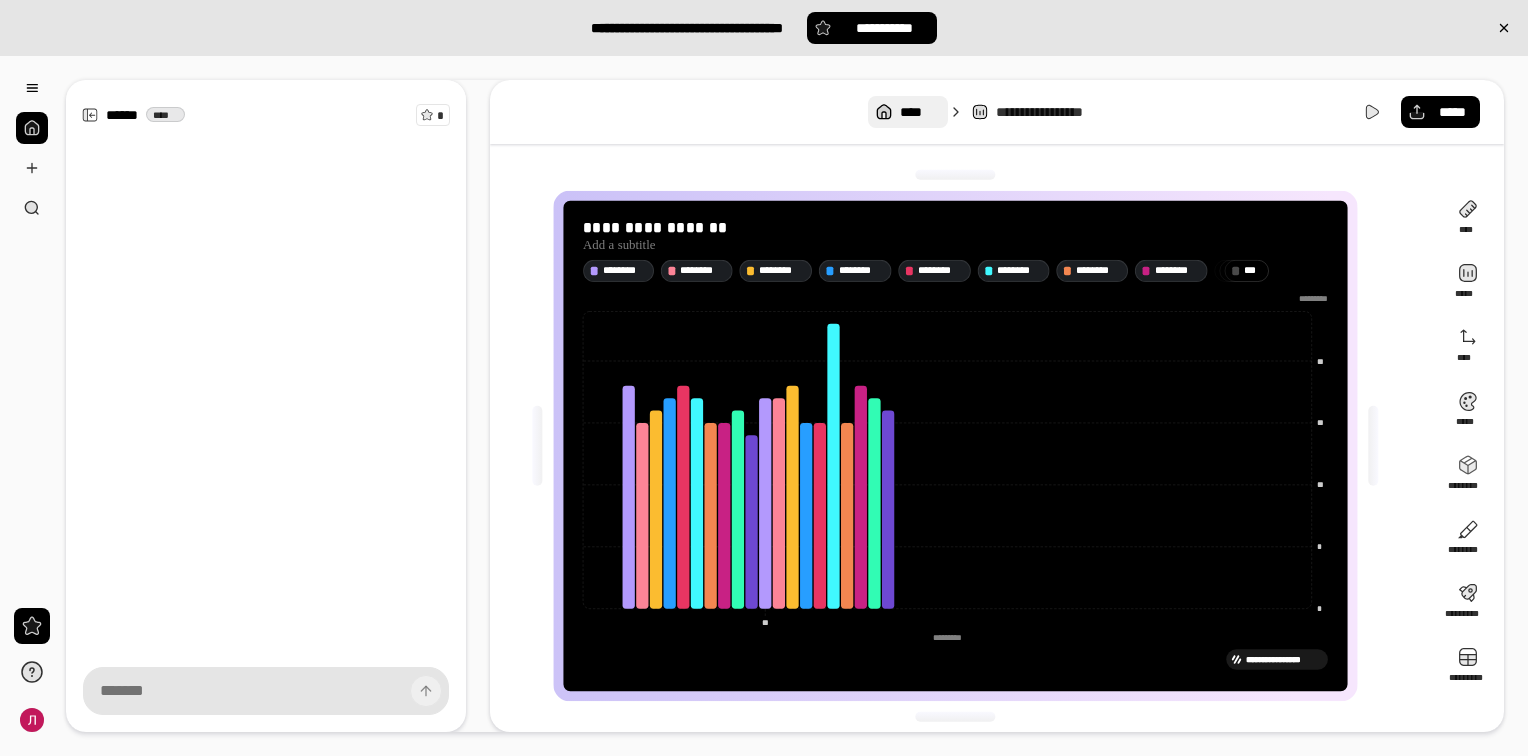 click on "****" at bounding box center [919, 112] 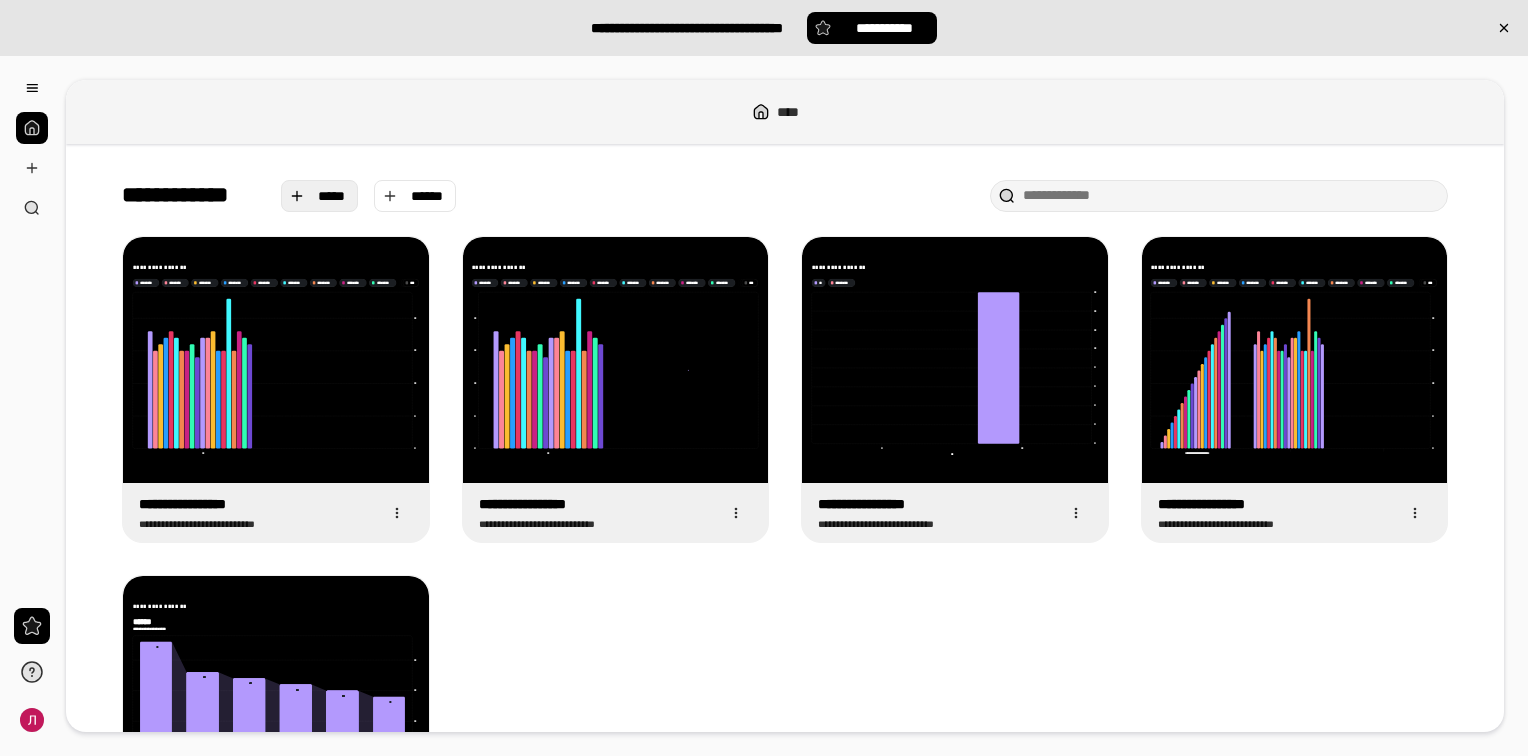 click on "*****" at bounding box center (332, 196) 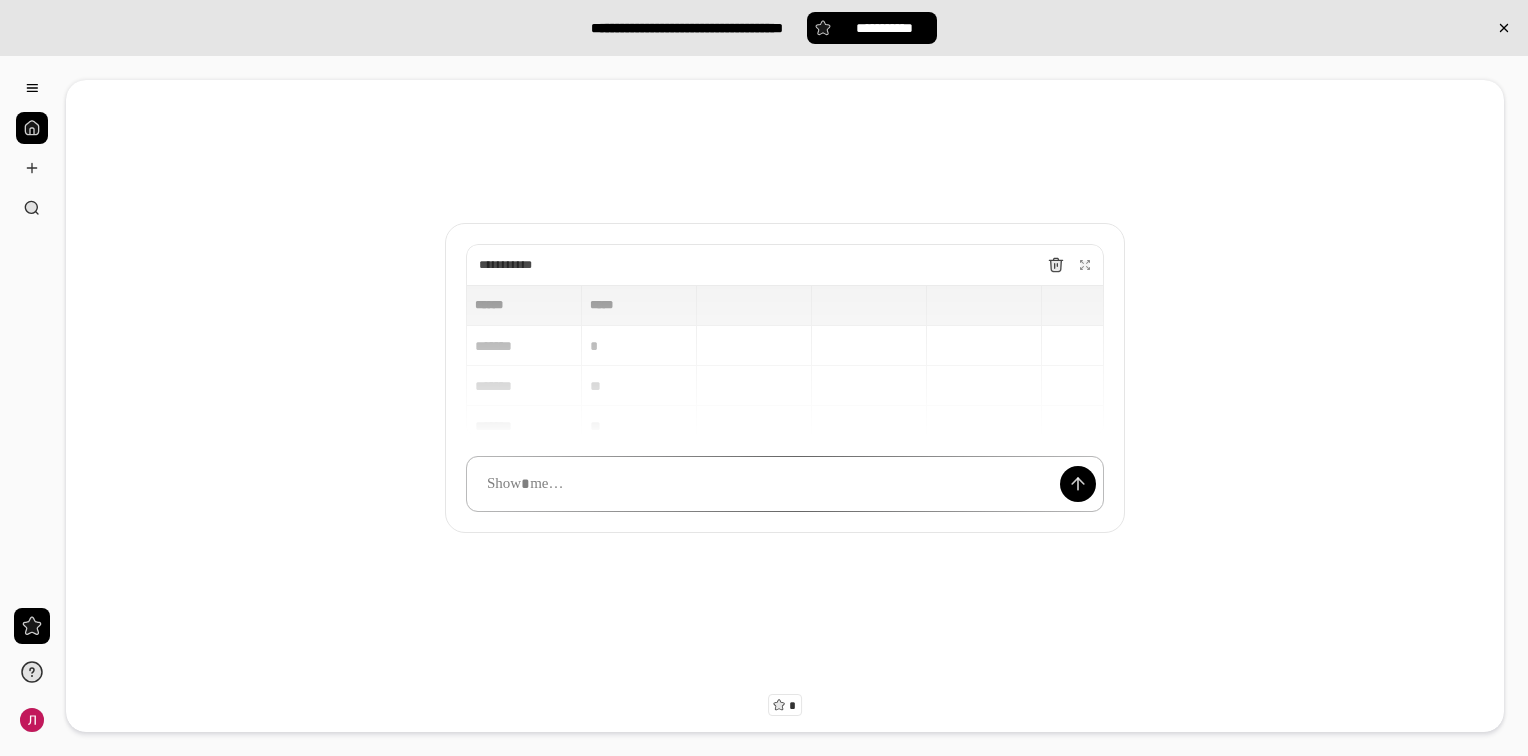 click at bounding box center (785, 484) 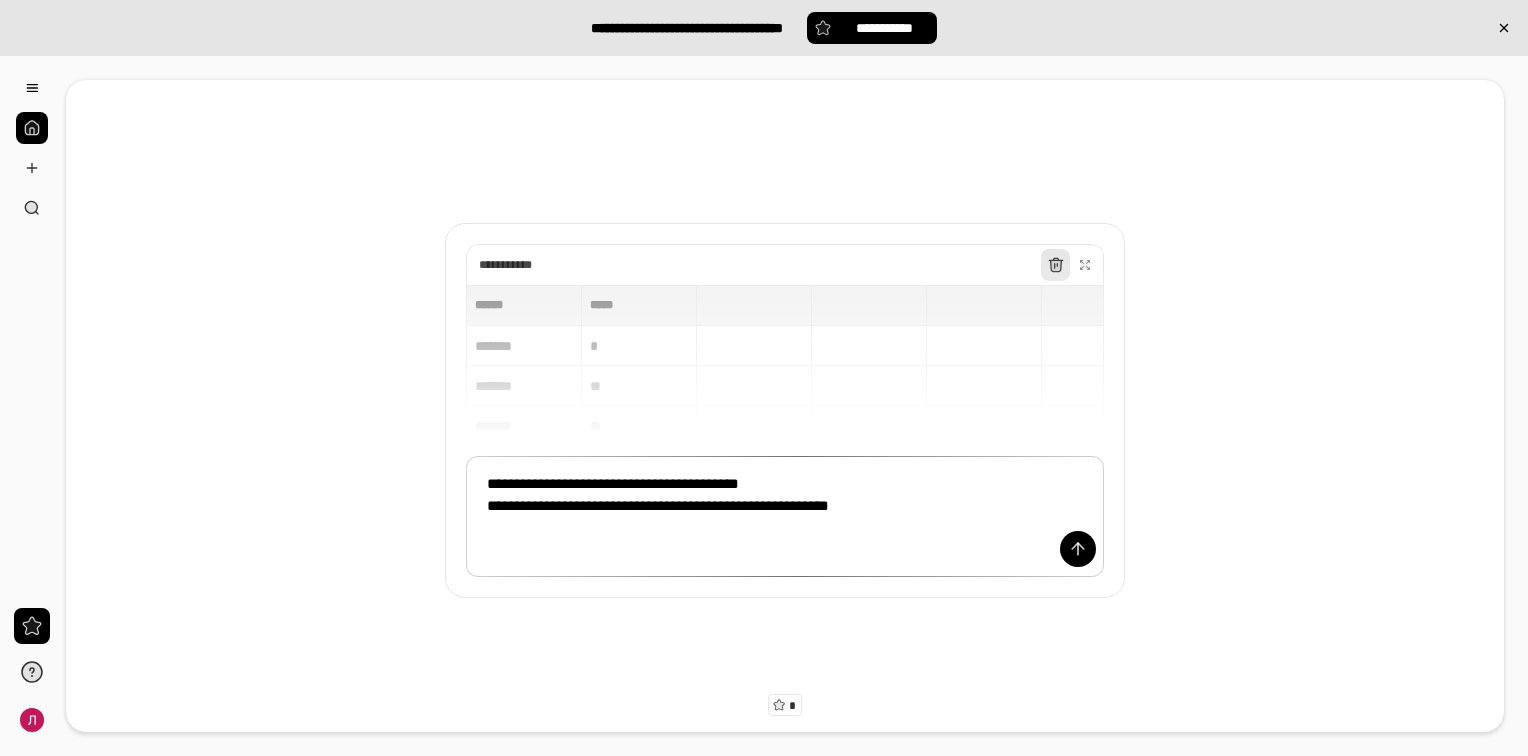 click 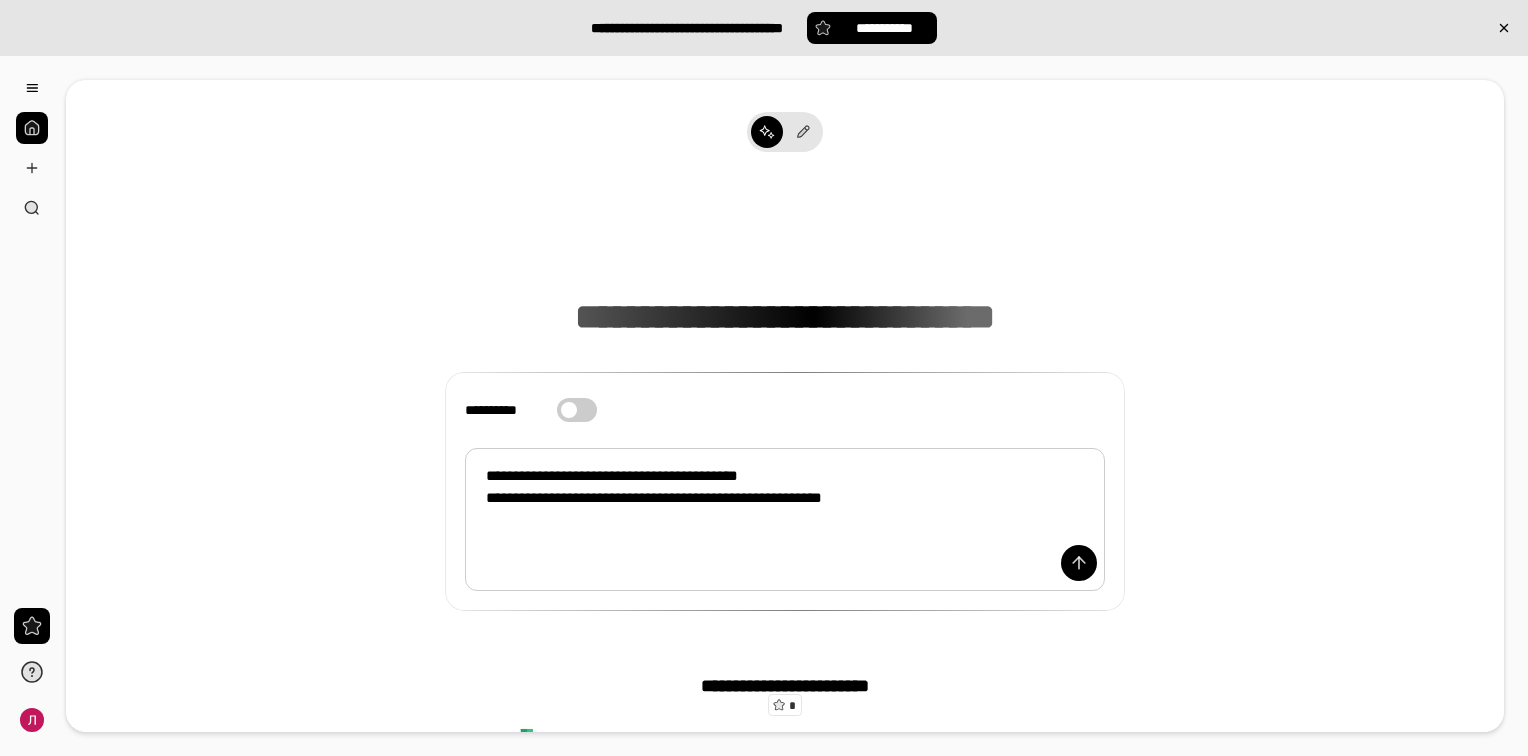 type 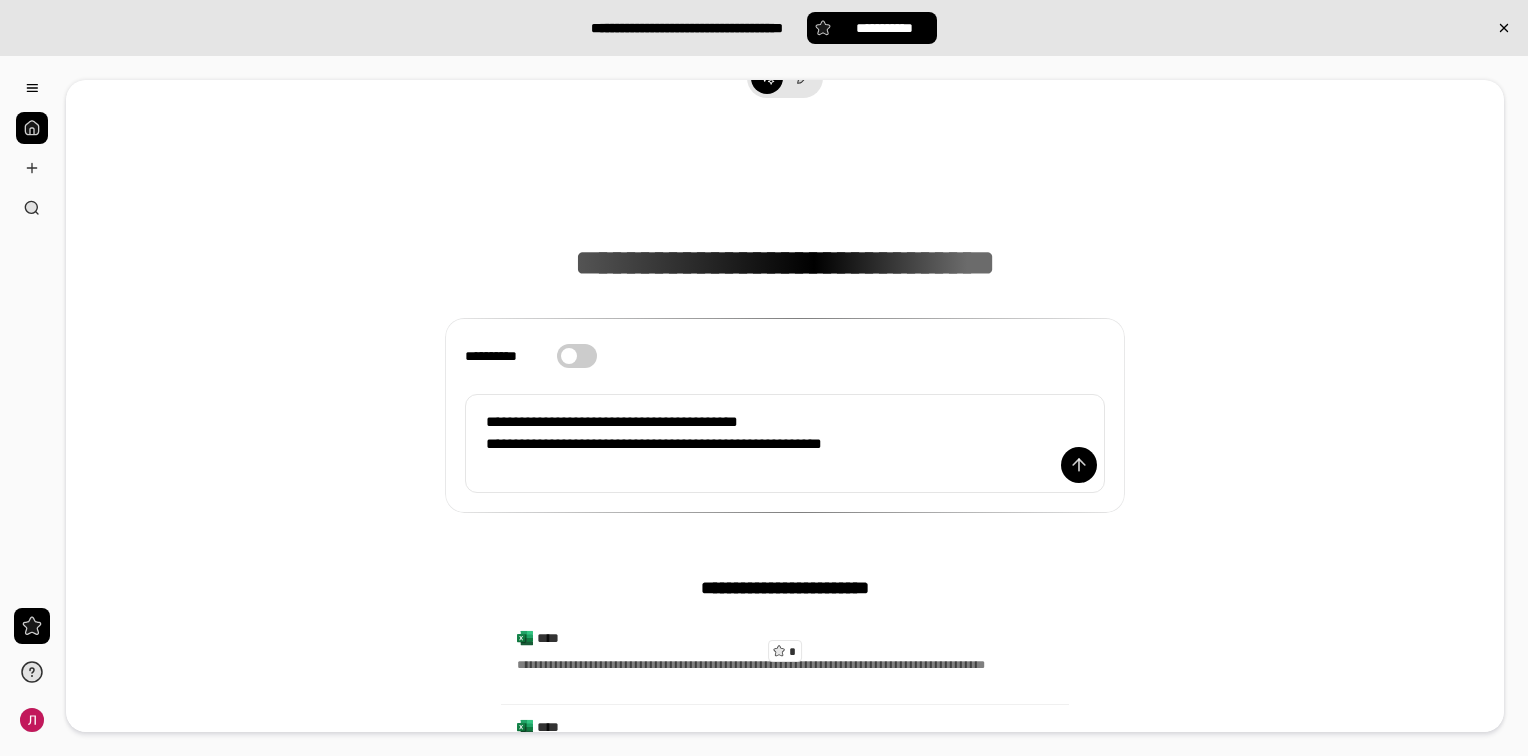 scroll, scrollTop: 52, scrollLeft: 0, axis: vertical 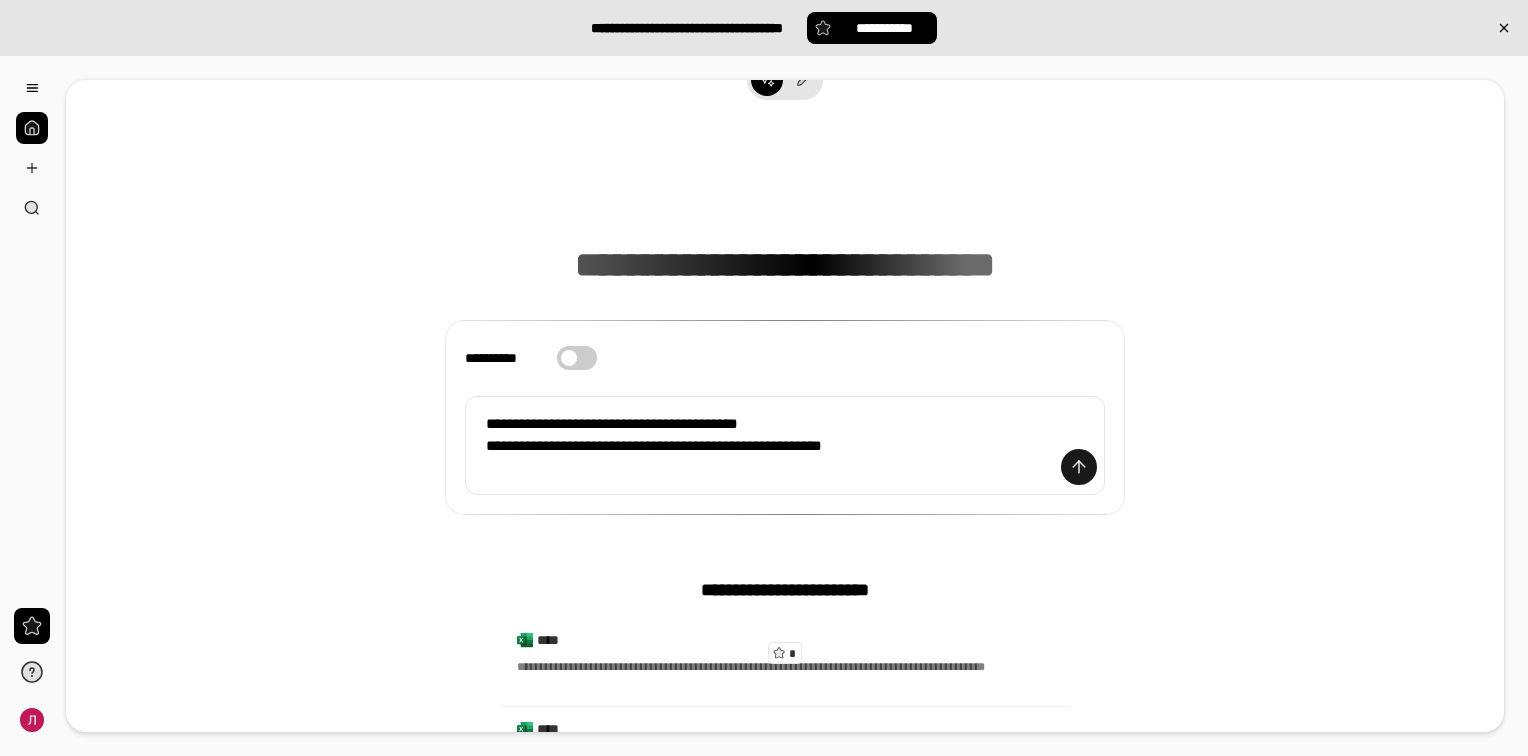 click at bounding box center (1079, 467) 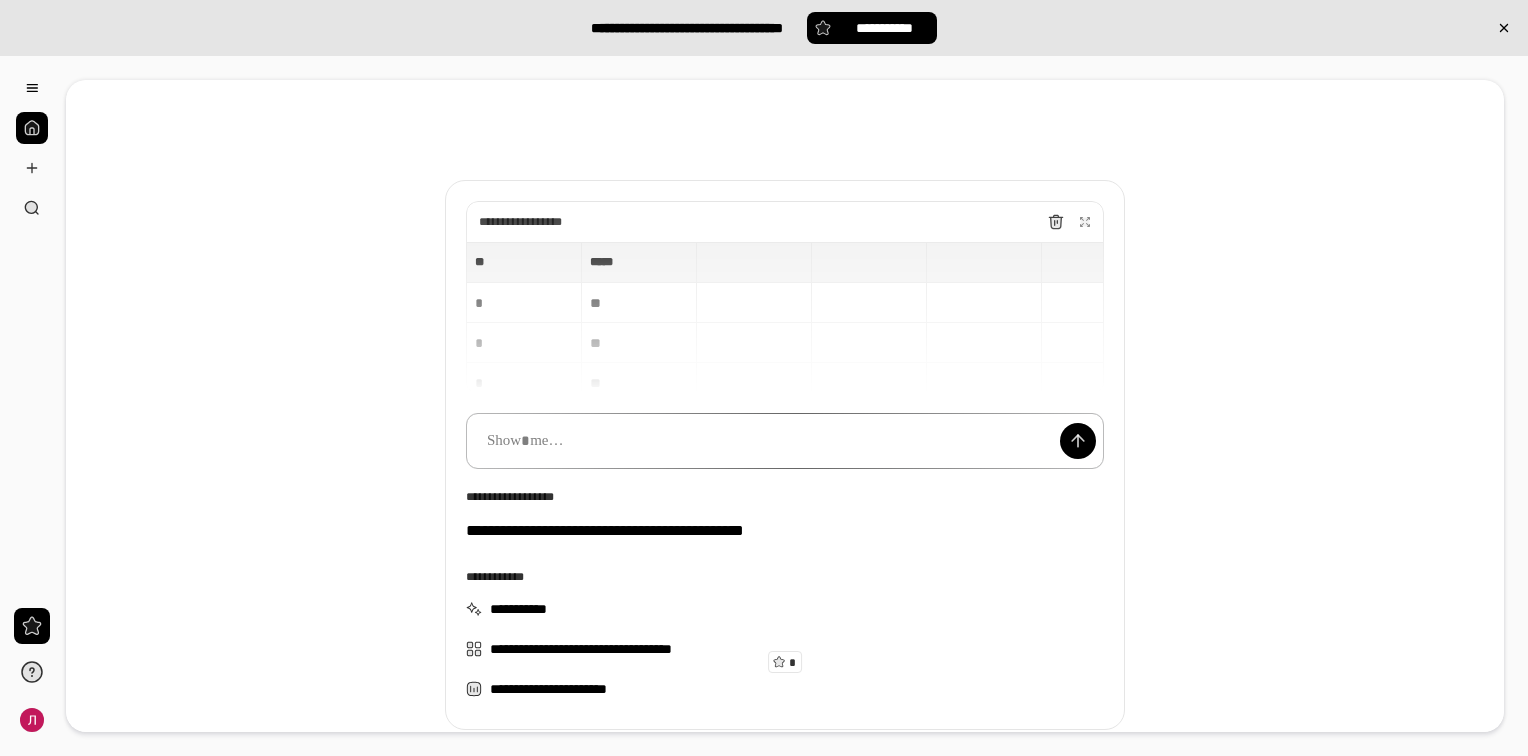 scroll, scrollTop: 22, scrollLeft: 0, axis: vertical 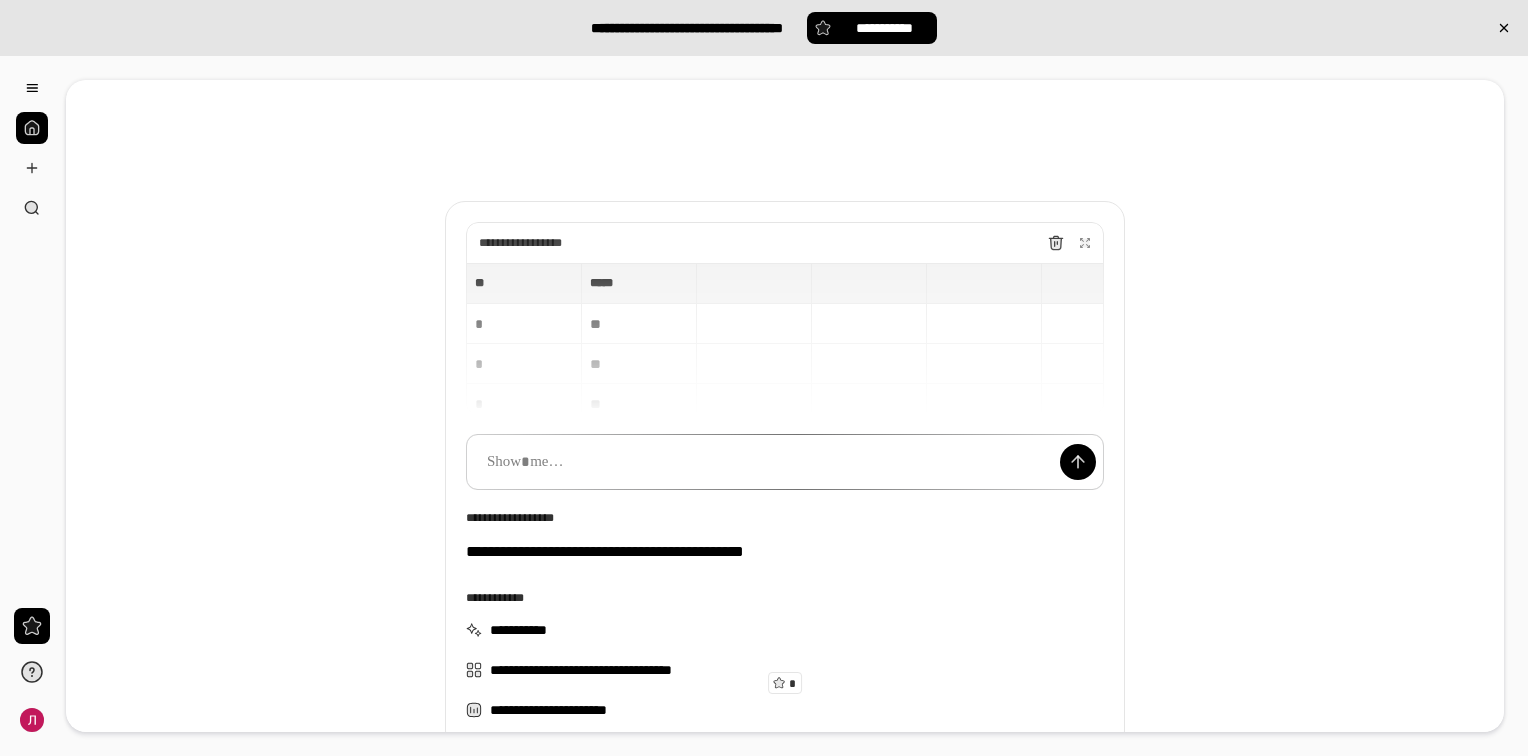 click on "** ** ***** ***** * ** * ** * **" at bounding box center (785, 339) 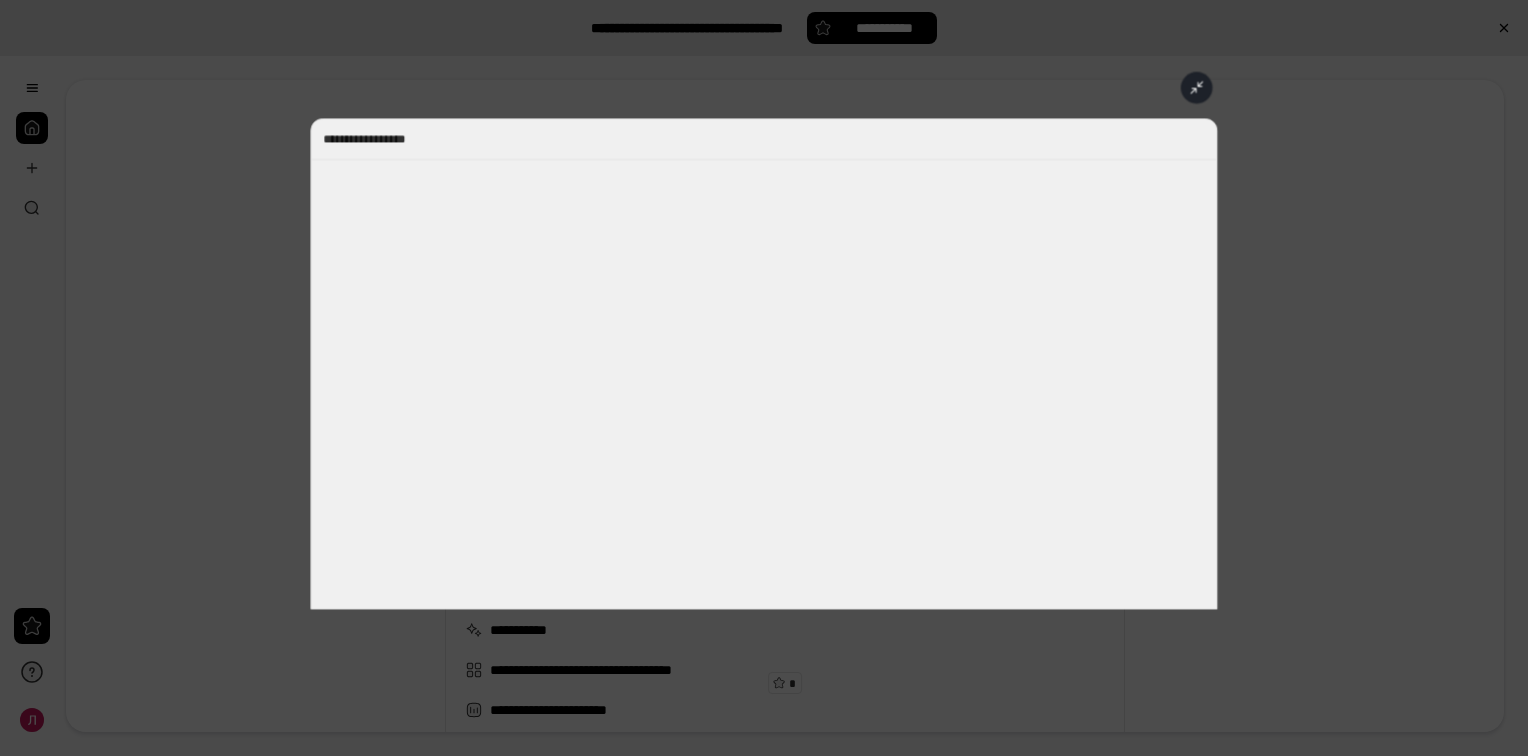 scroll, scrollTop: 15, scrollLeft: 0, axis: vertical 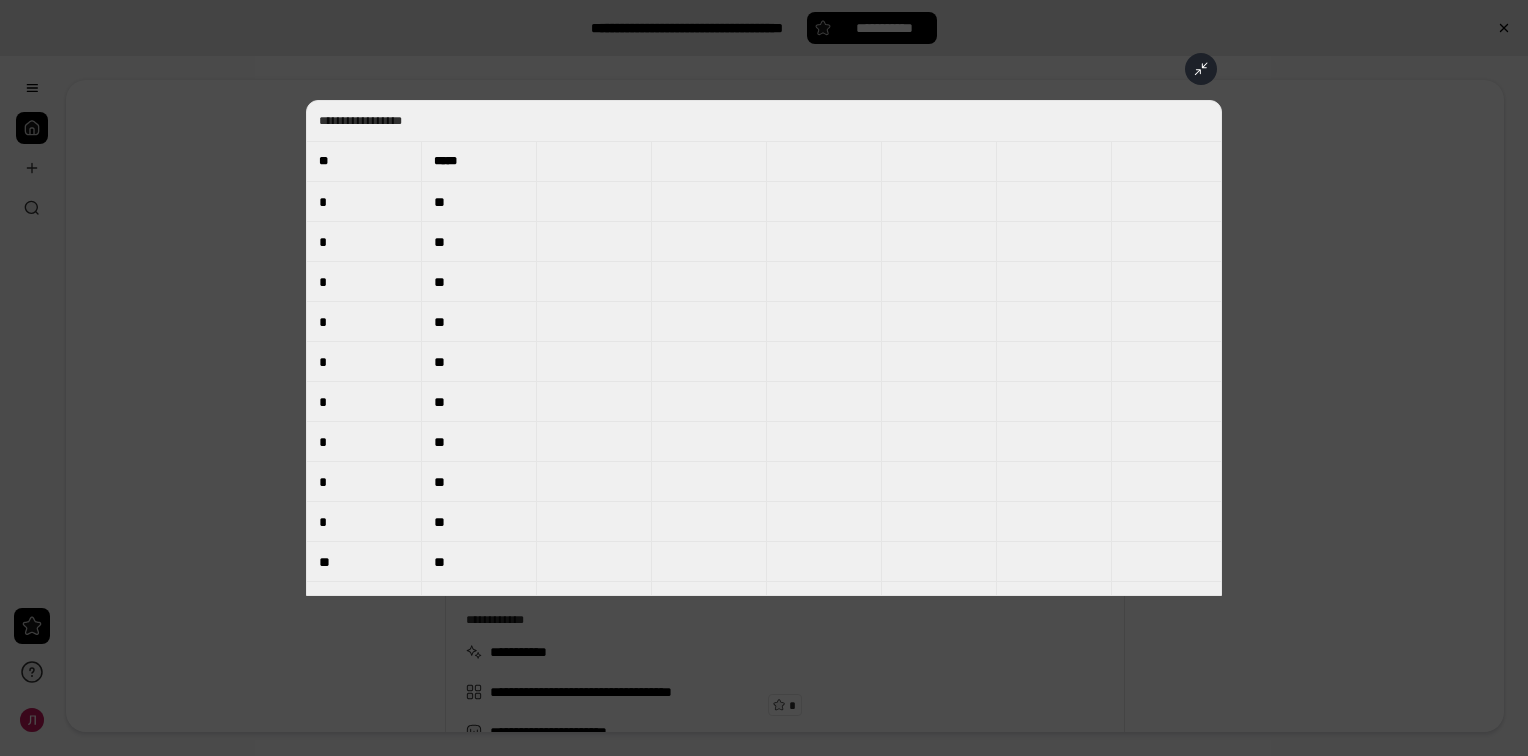 click on "**" at bounding box center [479, 322] 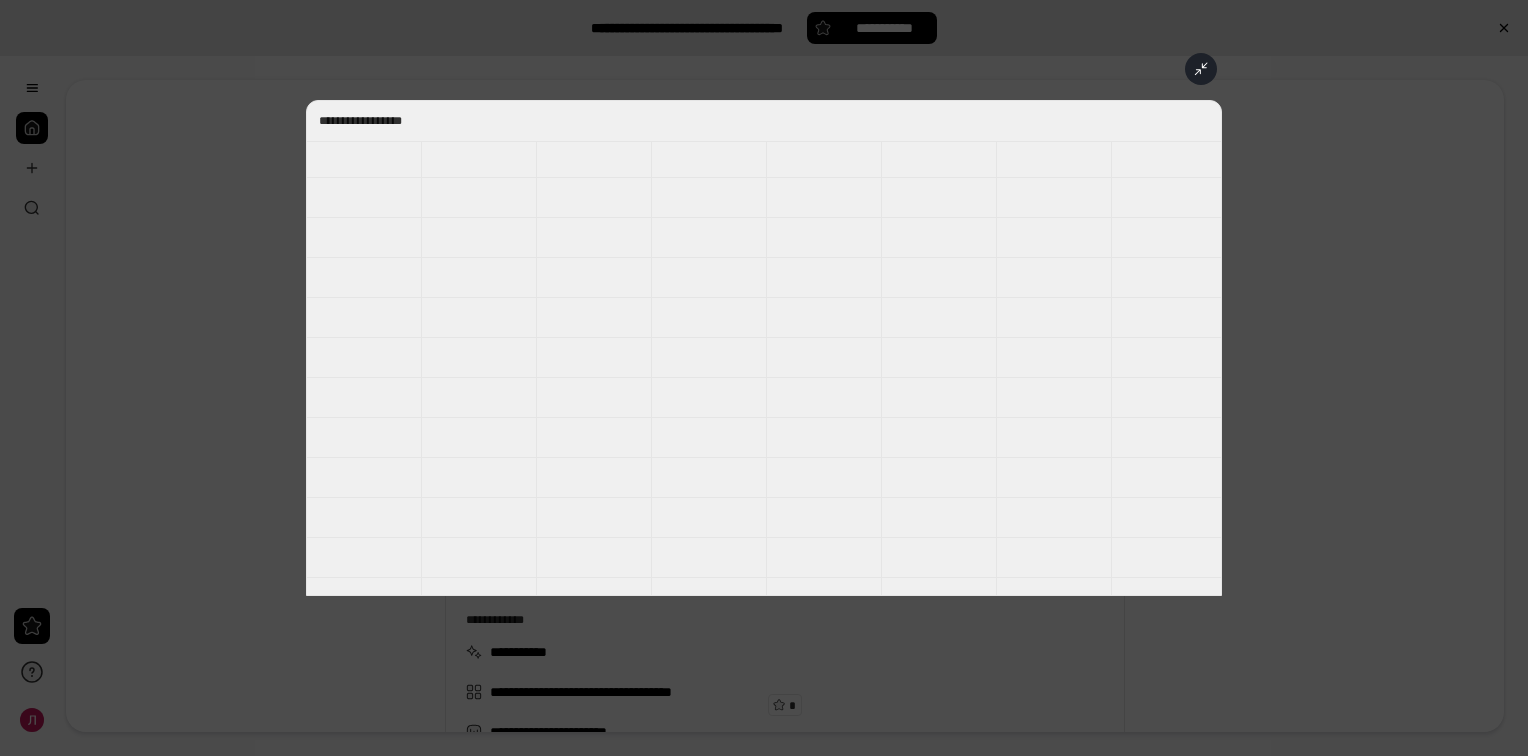scroll, scrollTop: 966, scrollLeft: 0, axis: vertical 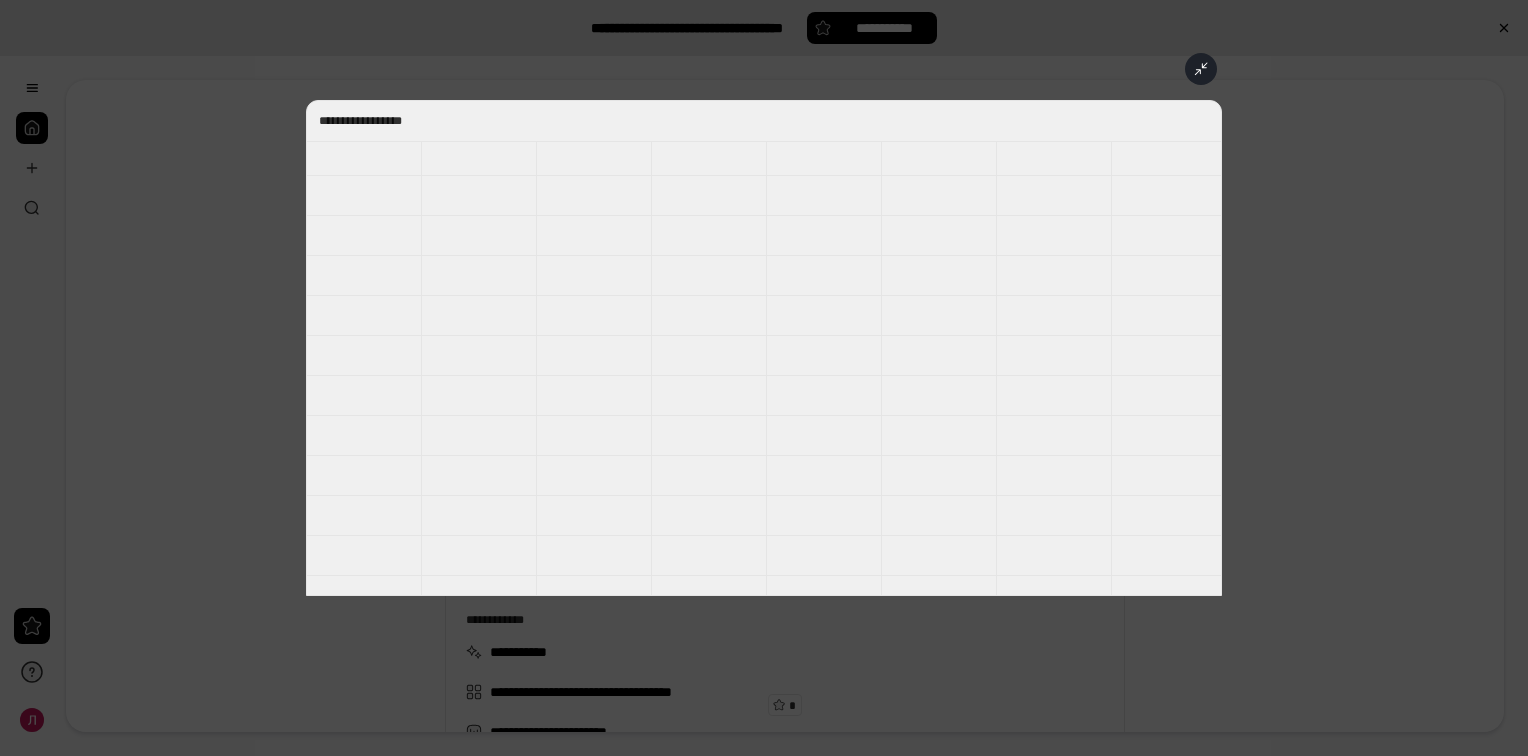 click 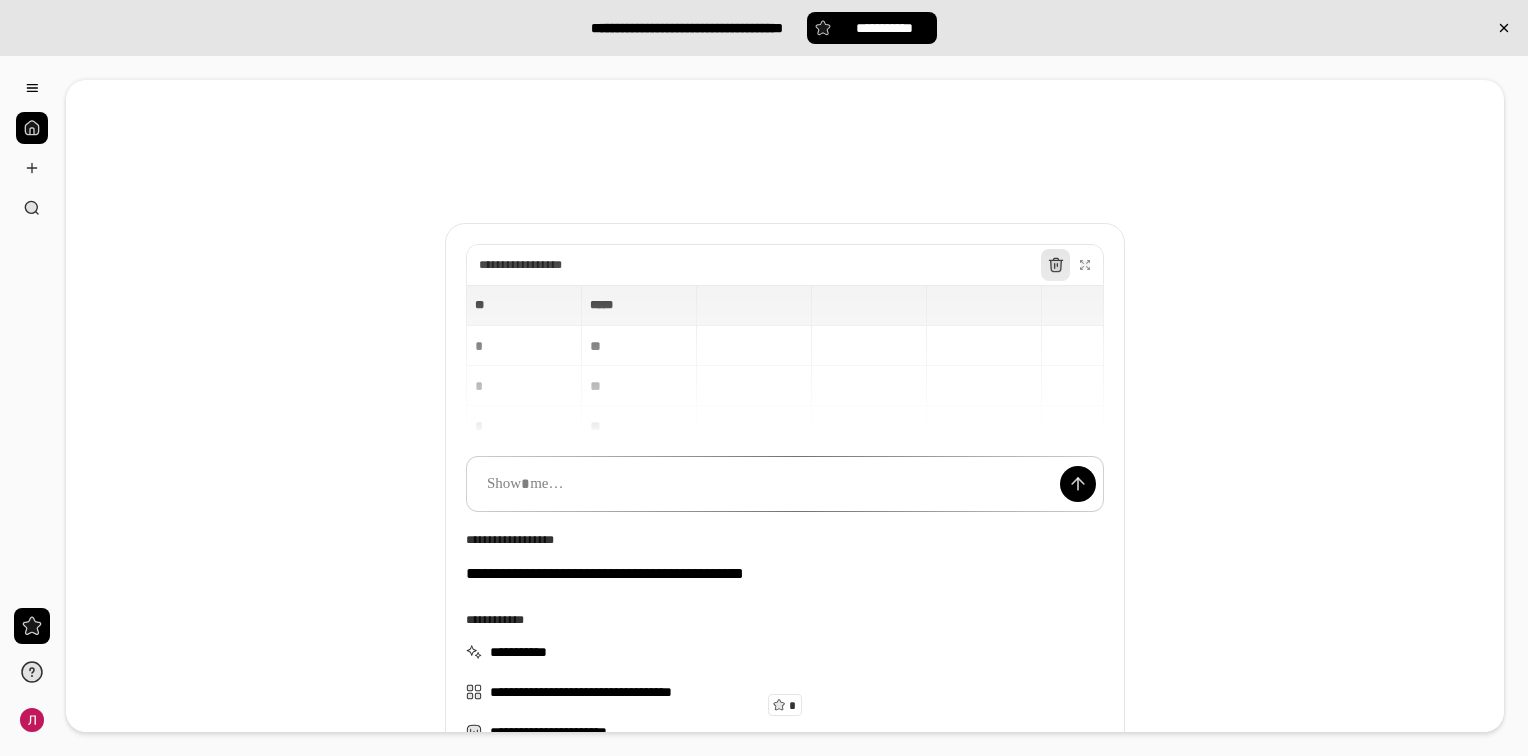 click 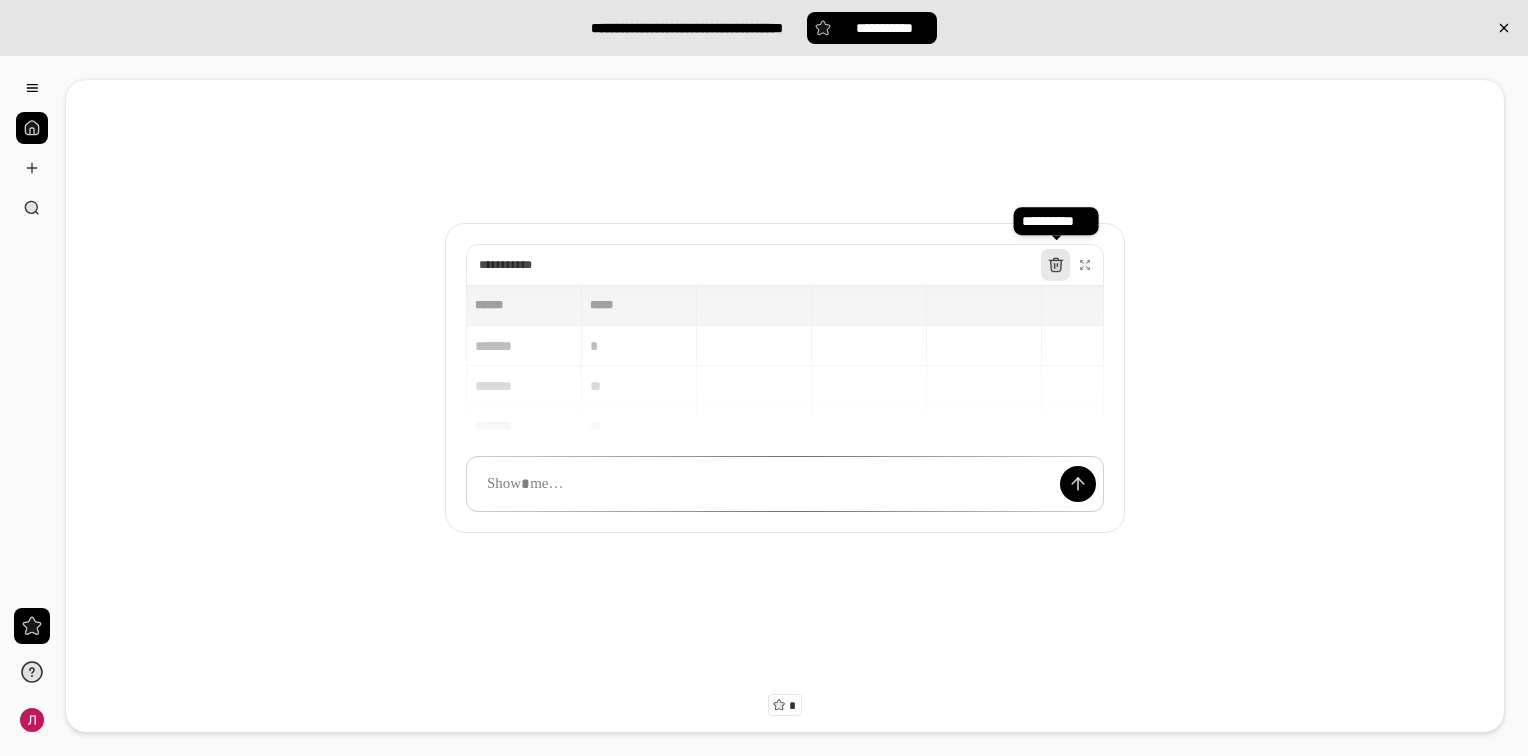 click 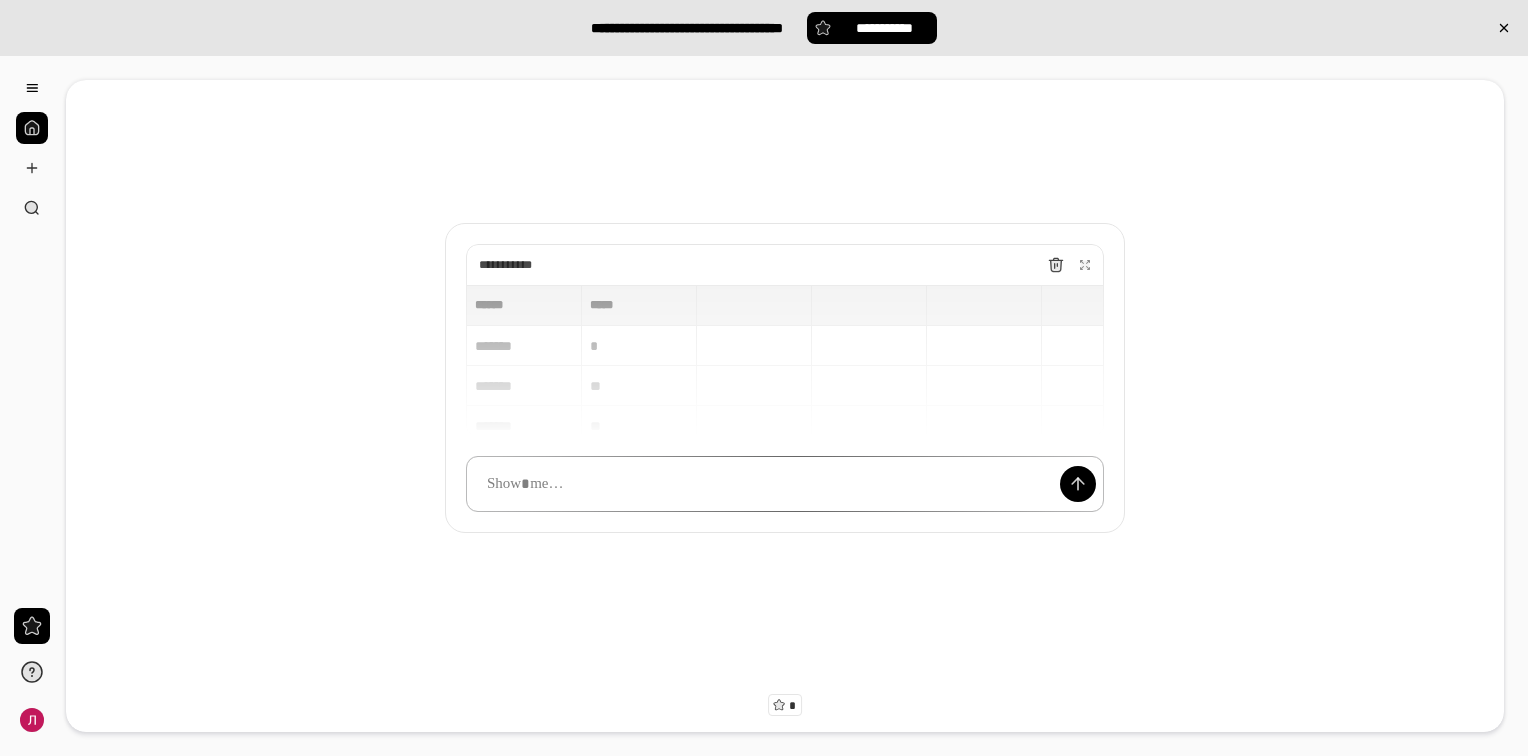 paste 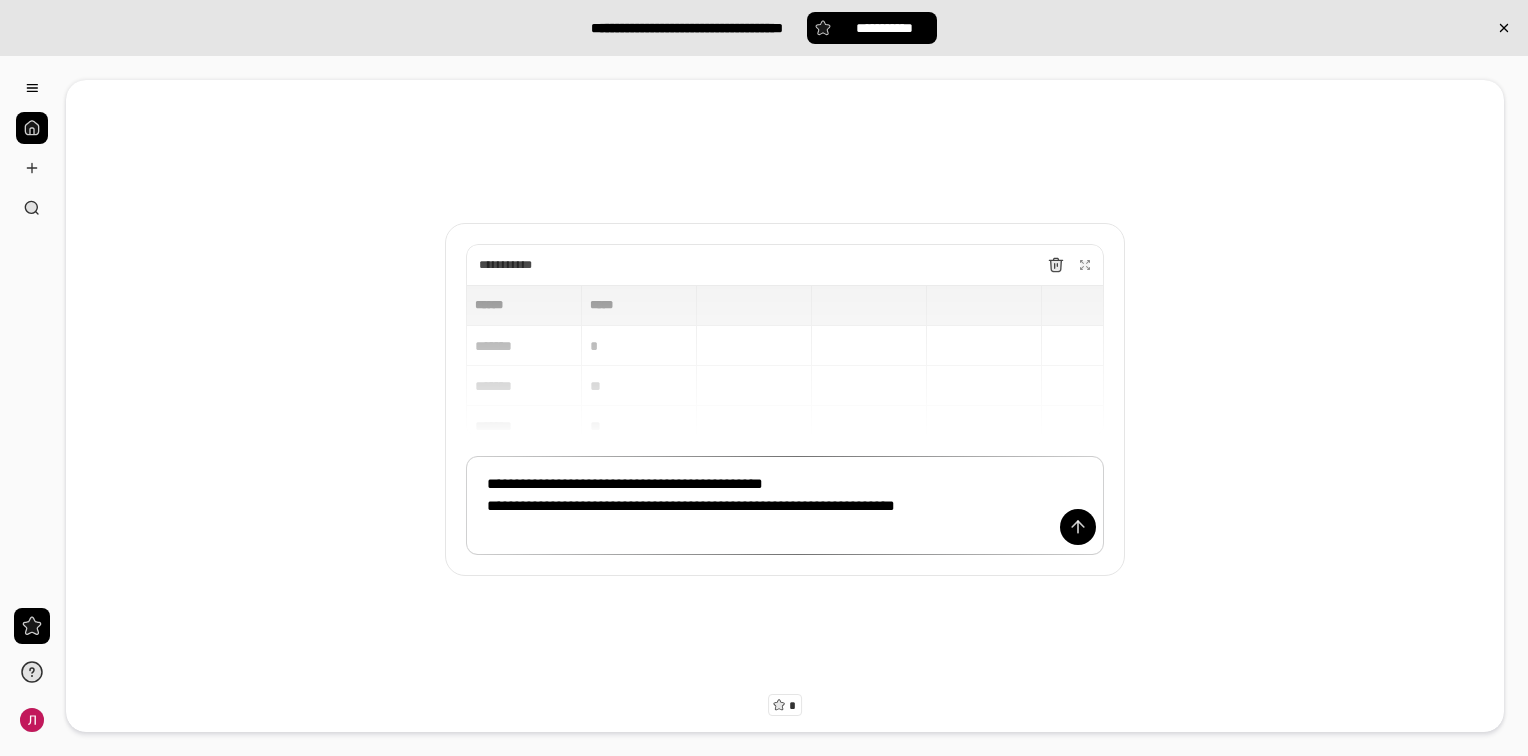 click at bounding box center (785, 361) 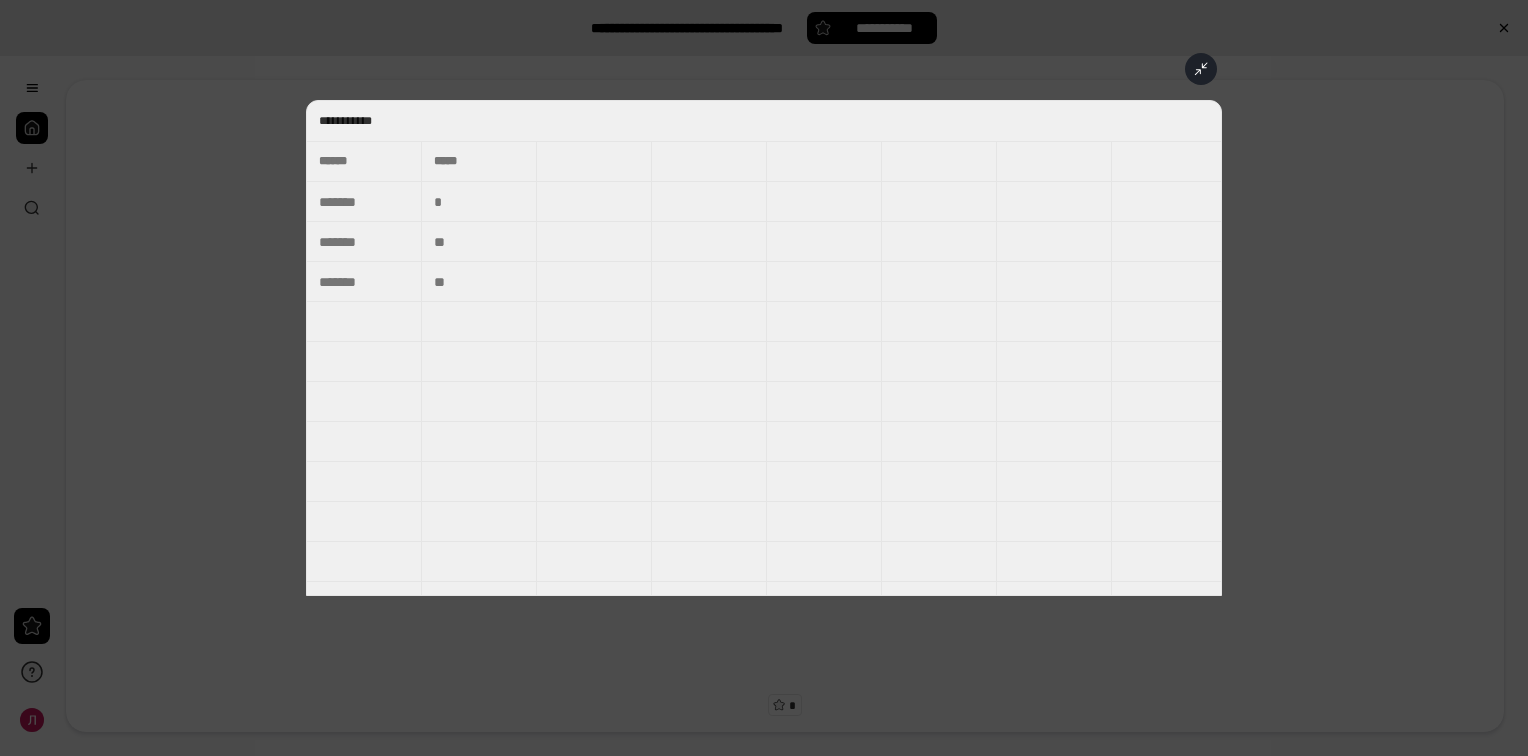click 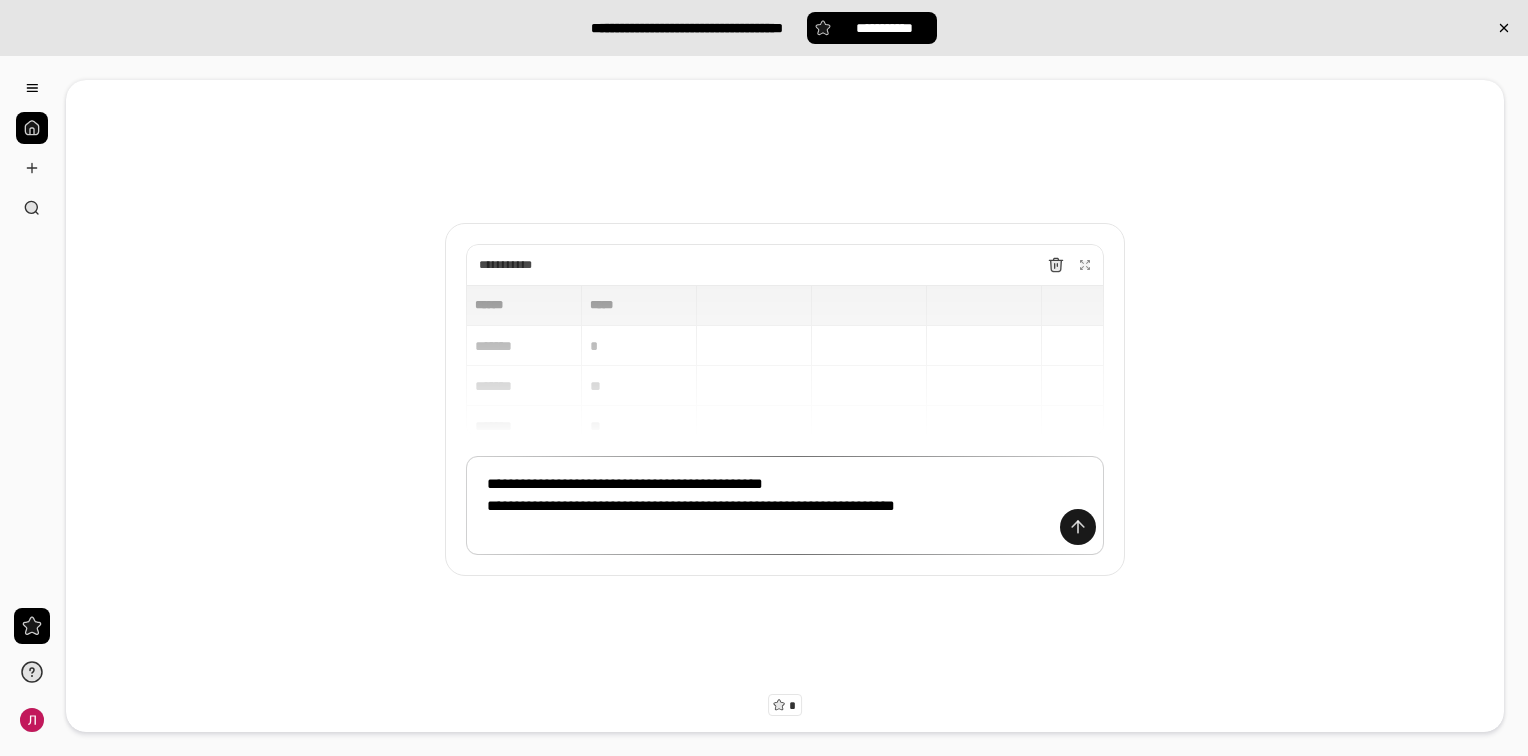 click at bounding box center (1078, 527) 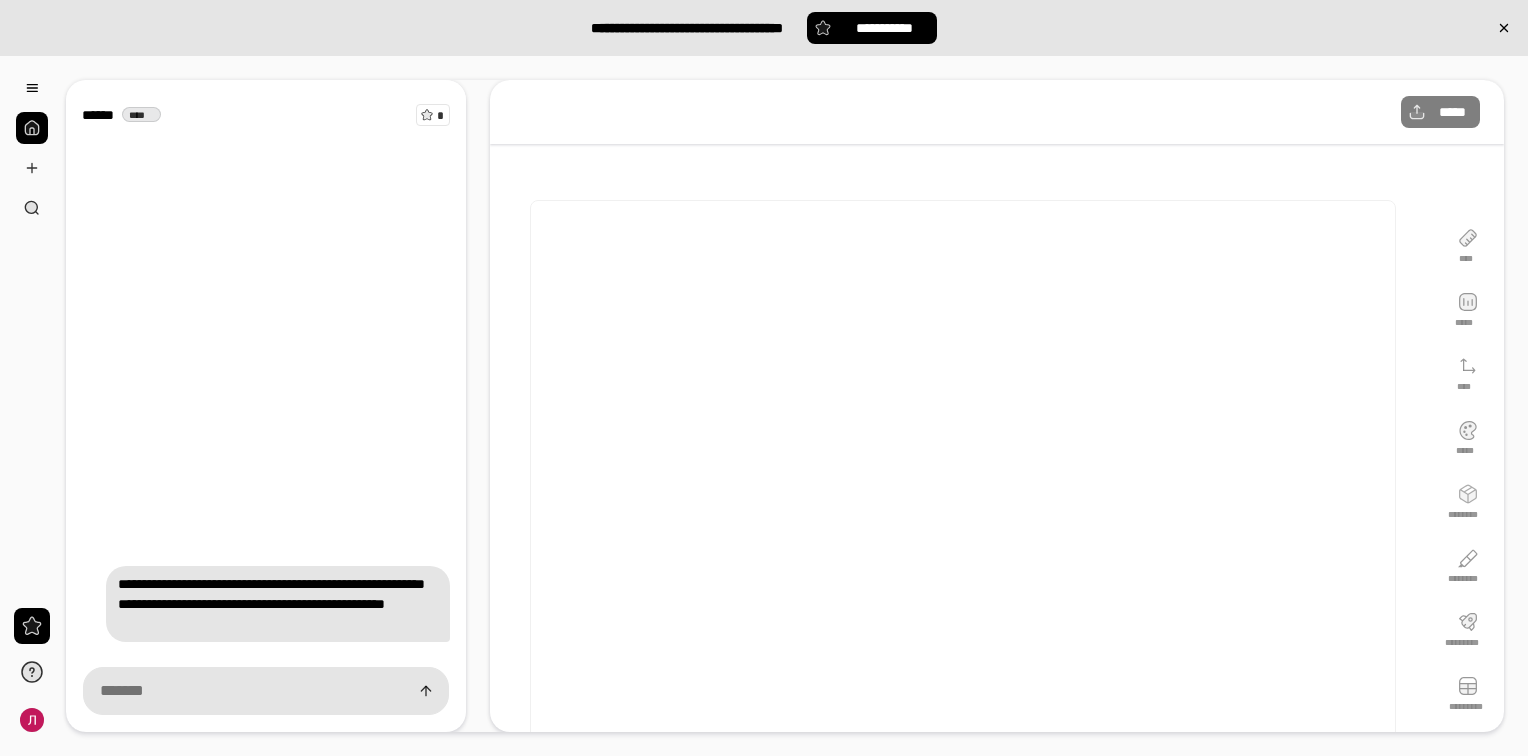 click on "**** ***** **** ***** ******** ******** ********* *********" at bounding box center (1468, 475) 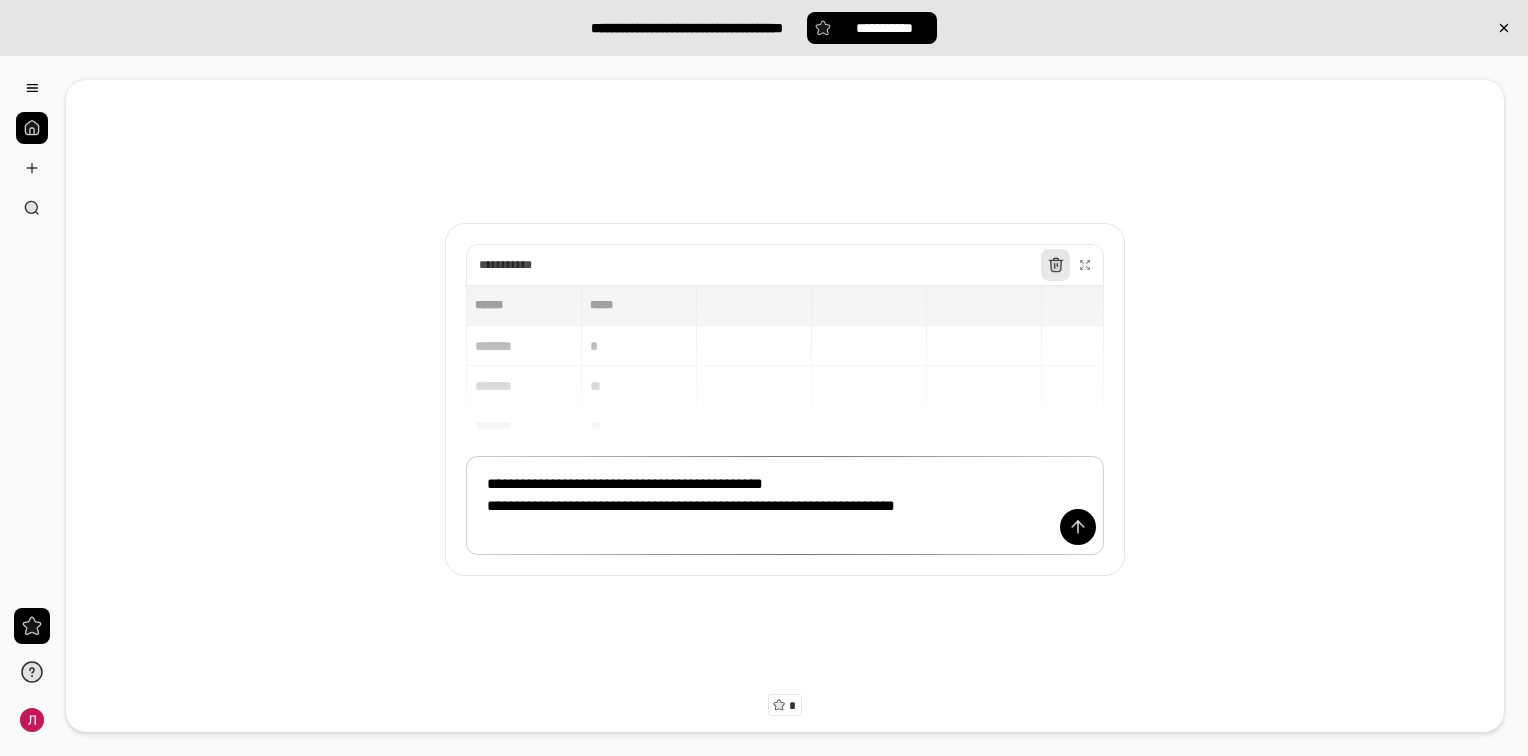 click 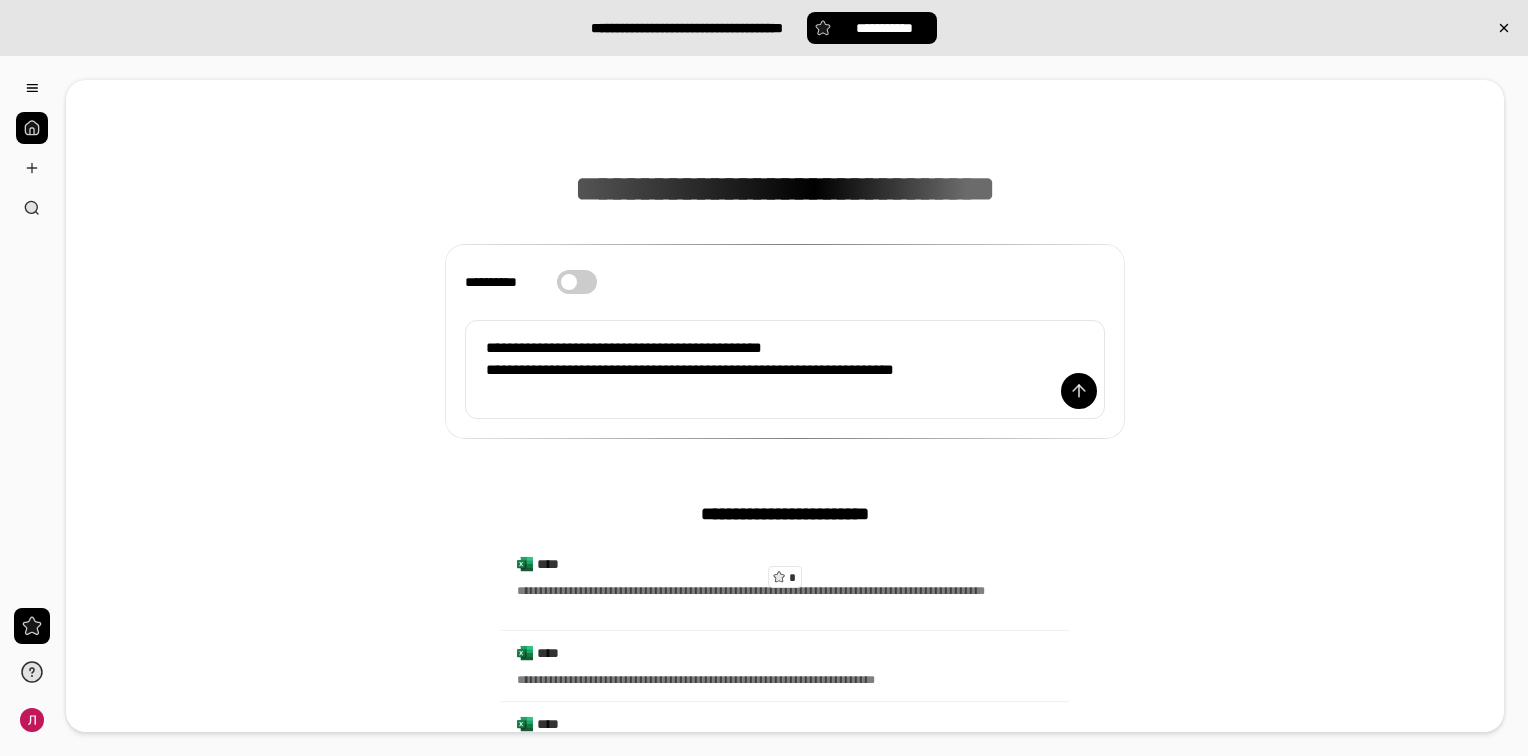 scroll, scrollTop: 211, scrollLeft: 0, axis: vertical 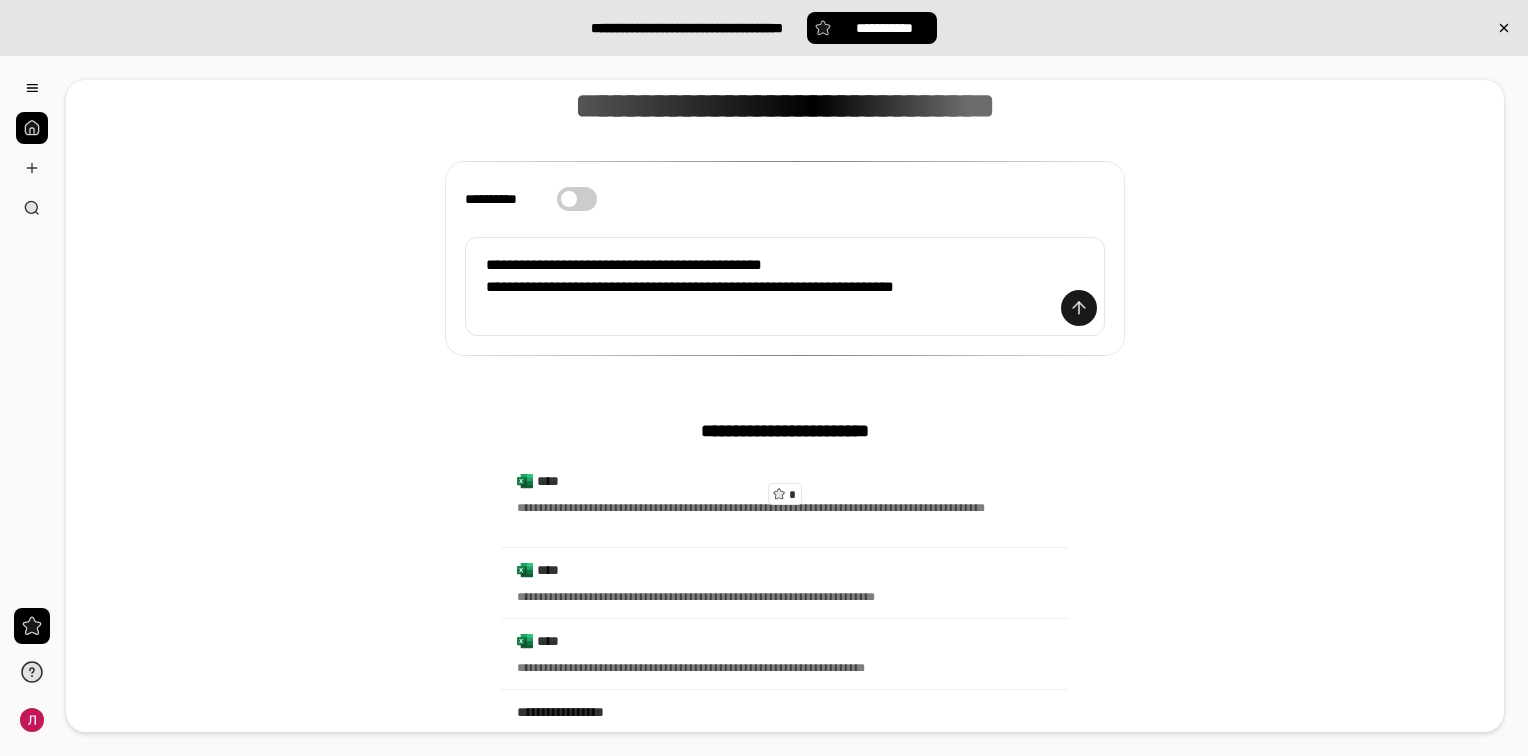 click at bounding box center (1079, 308) 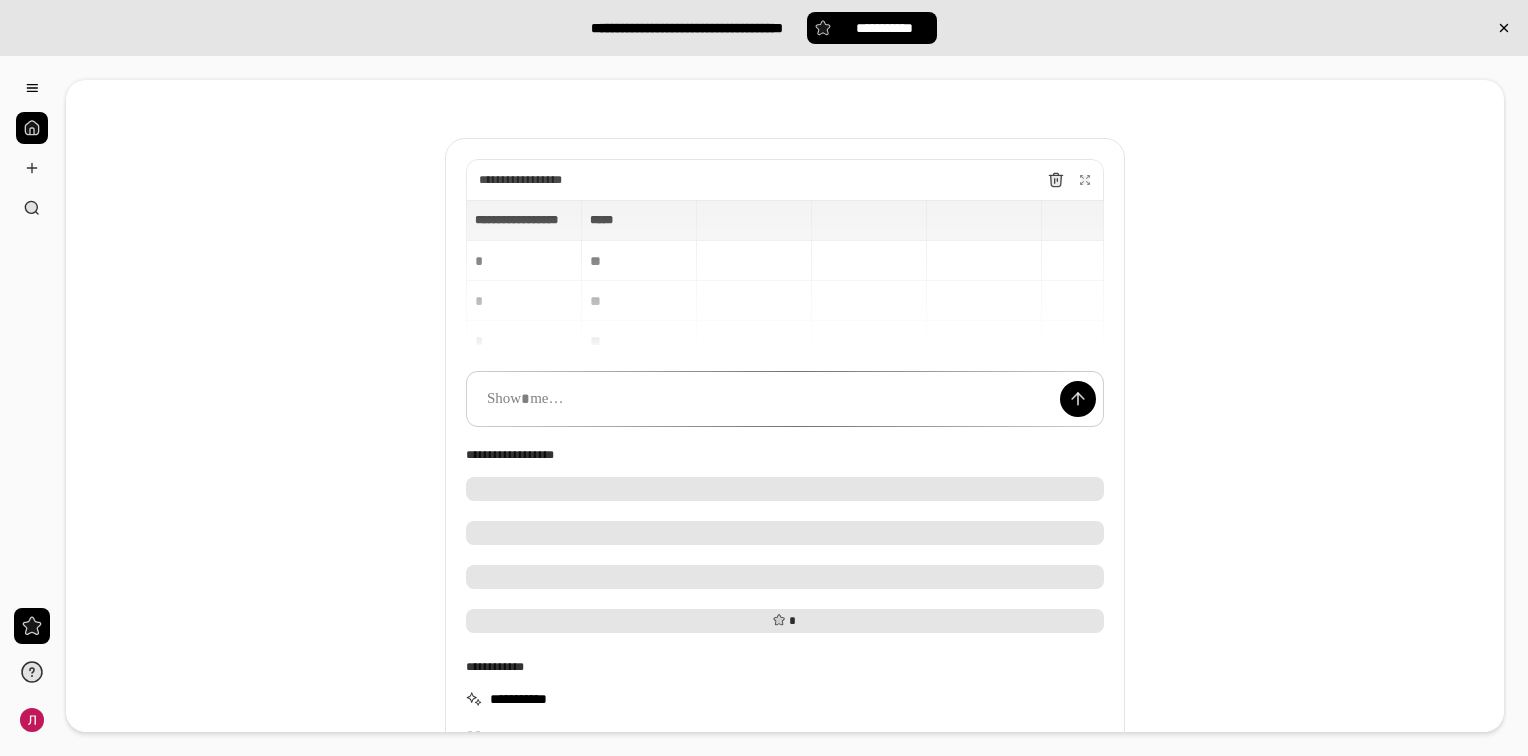 scroll, scrollTop: 70, scrollLeft: 0, axis: vertical 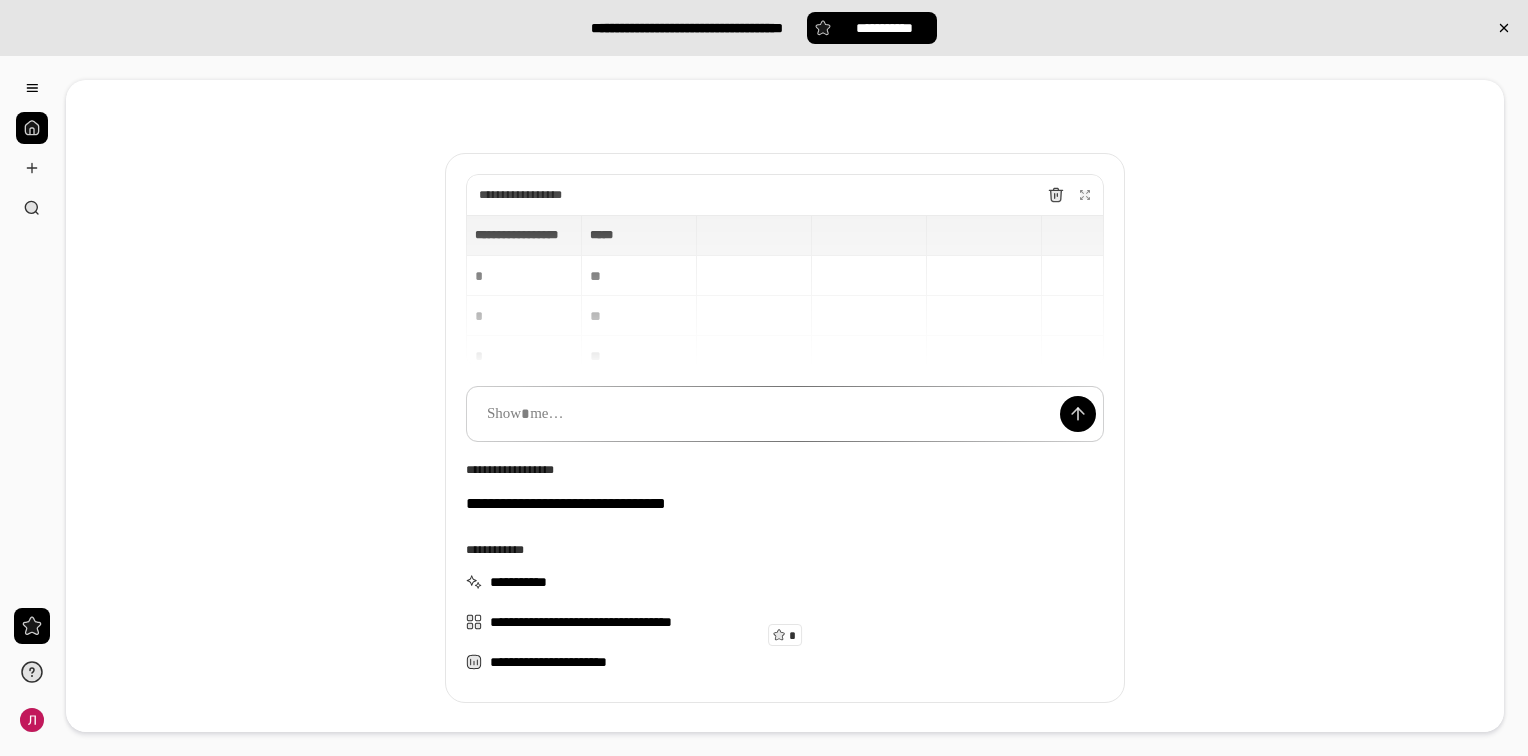click on "**********" at bounding box center (785, 291) 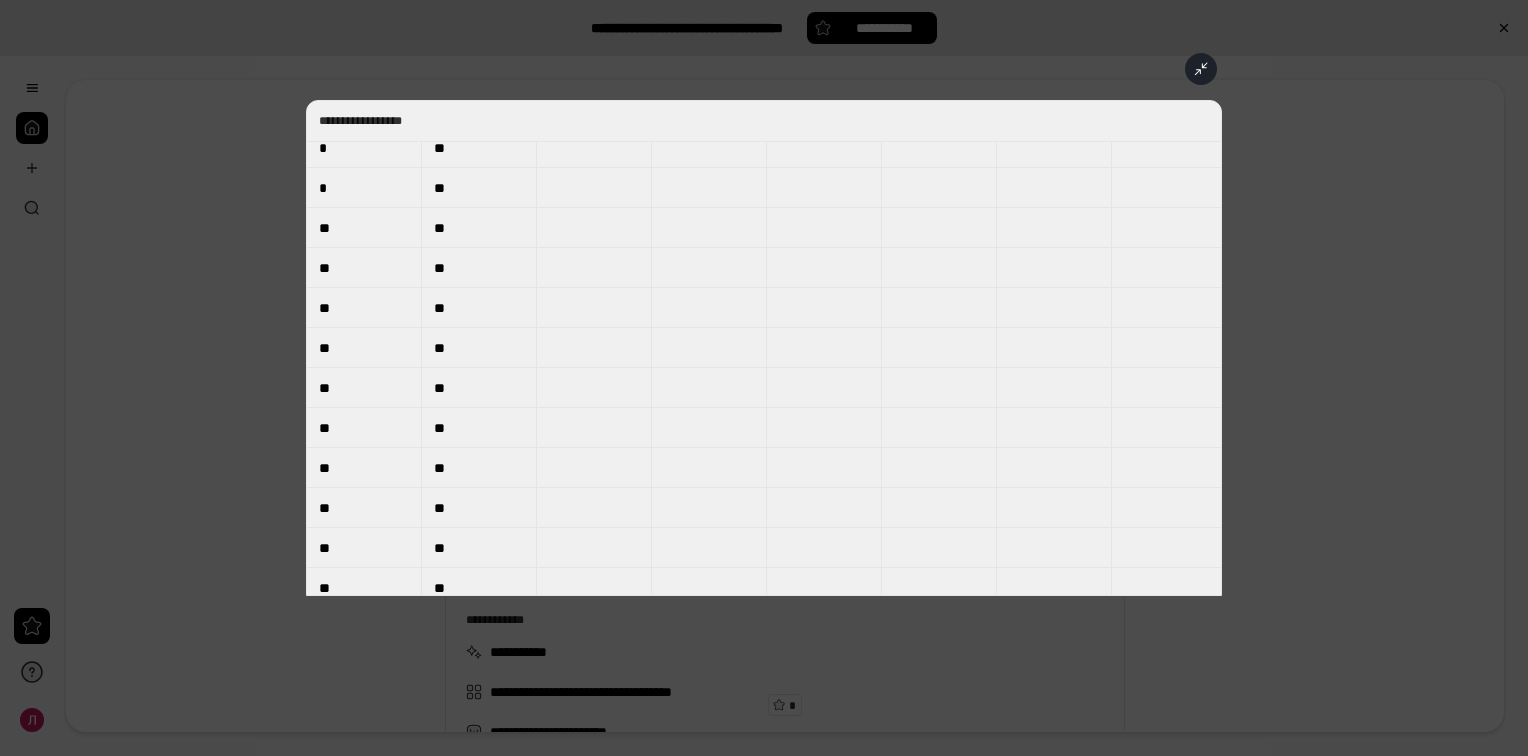 scroll, scrollTop: 411, scrollLeft: 0, axis: vertical 